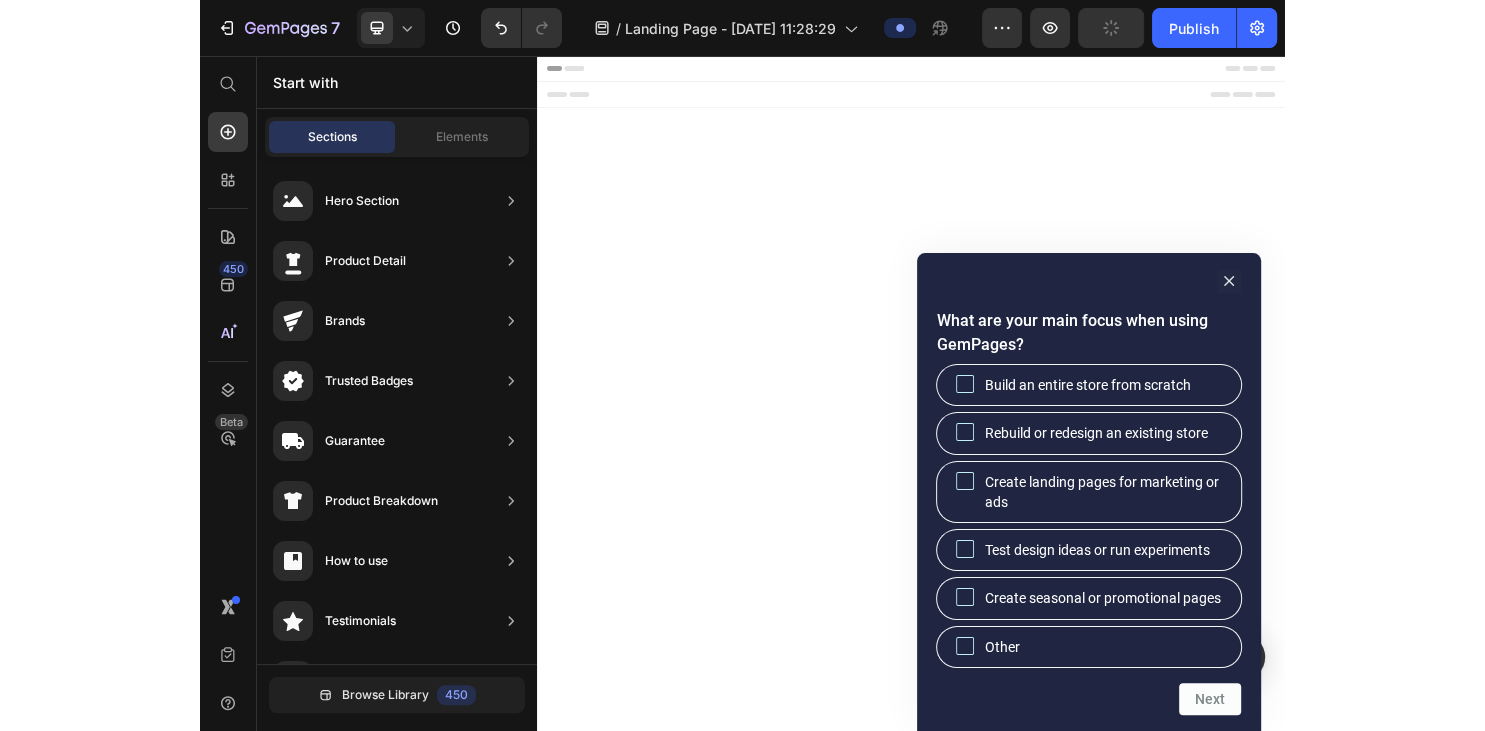 scroll, scrollTop: 0, scrollLeft: 0, axis: both 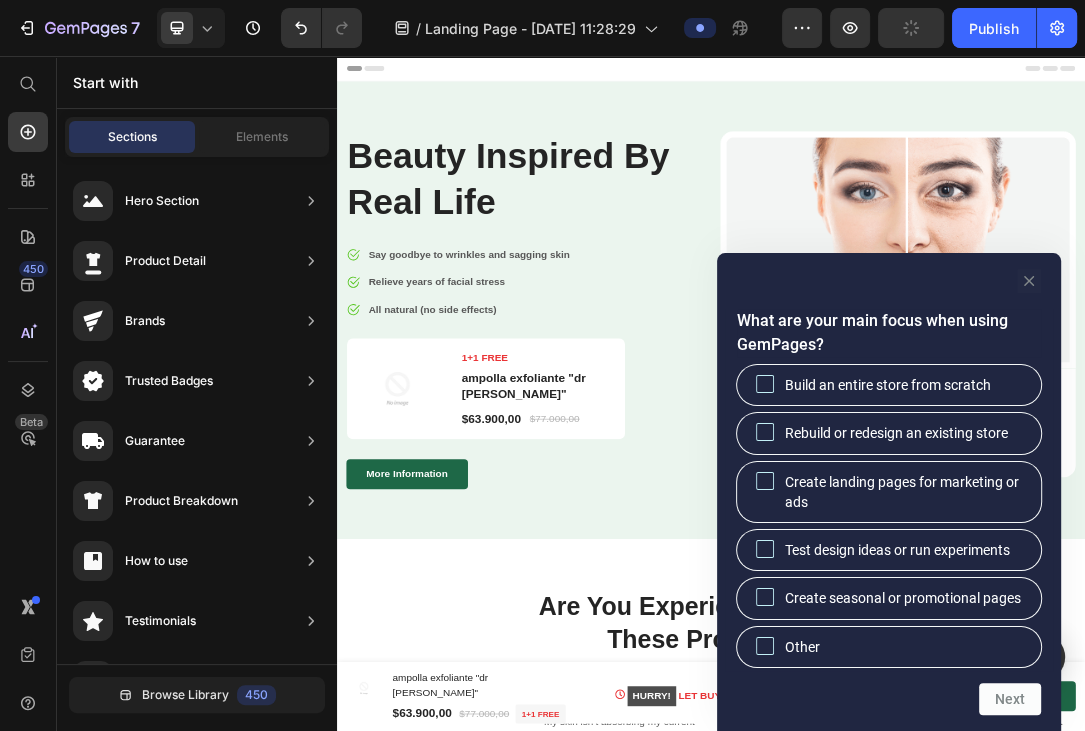 click 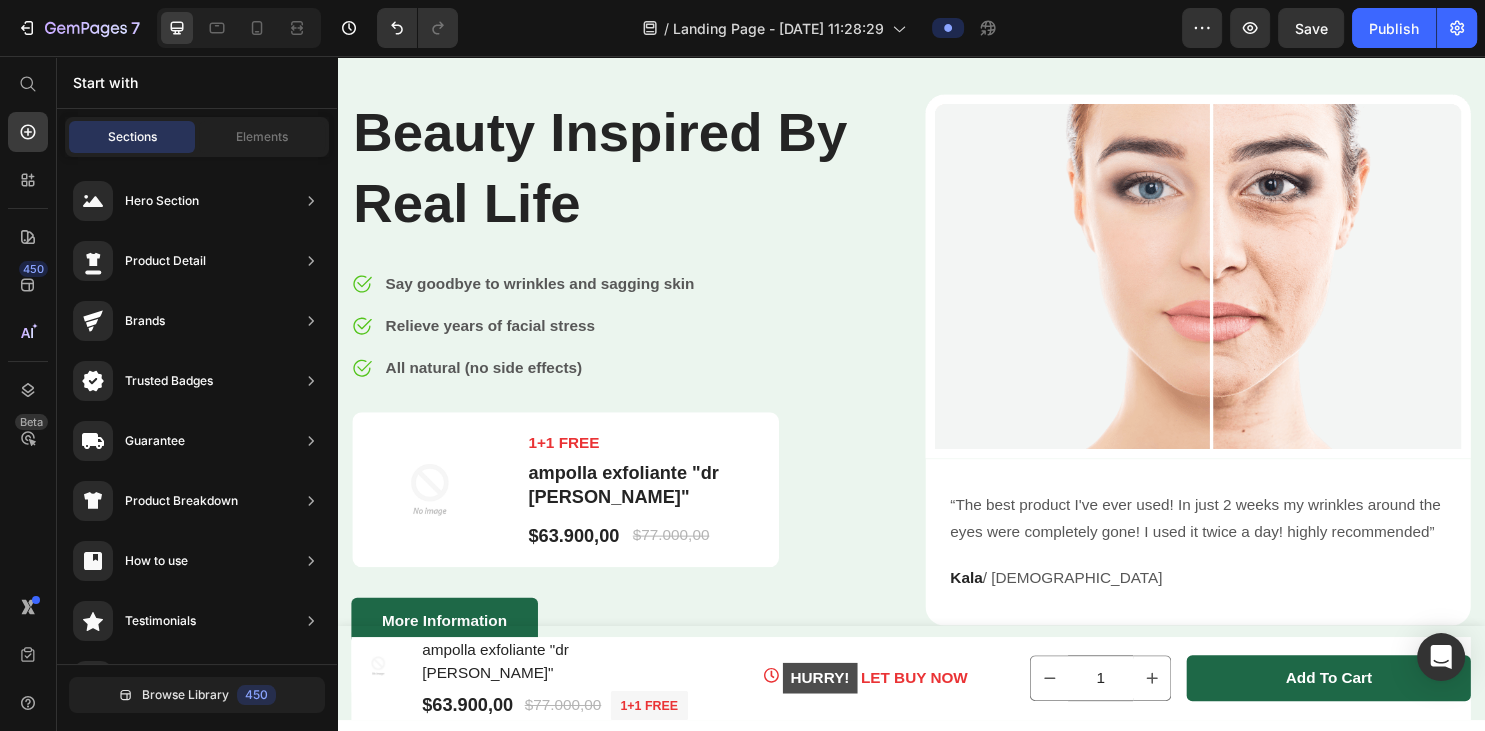 scroll, scrollTop: 73, scrollLeft: 0, axis: vertical 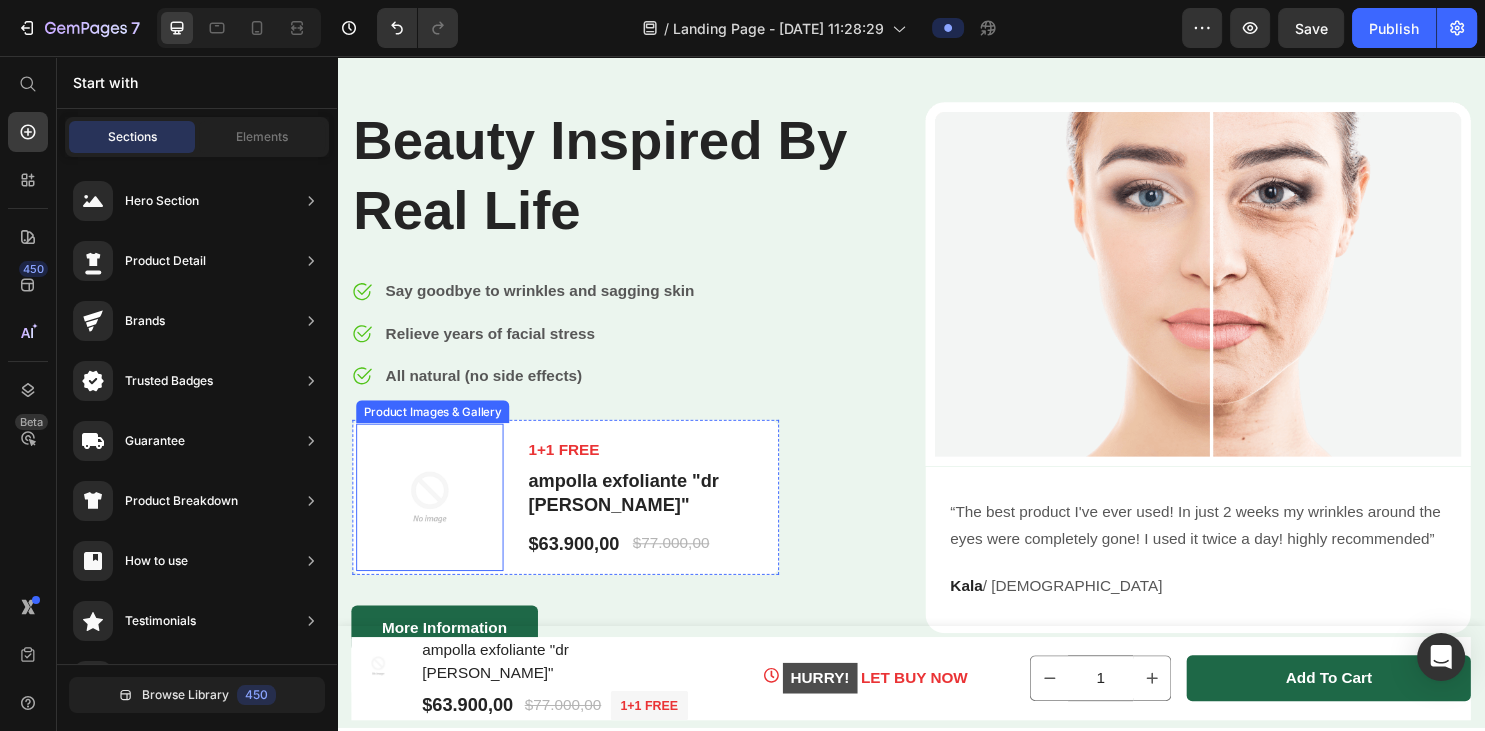 click at bounding box center (434, 517) 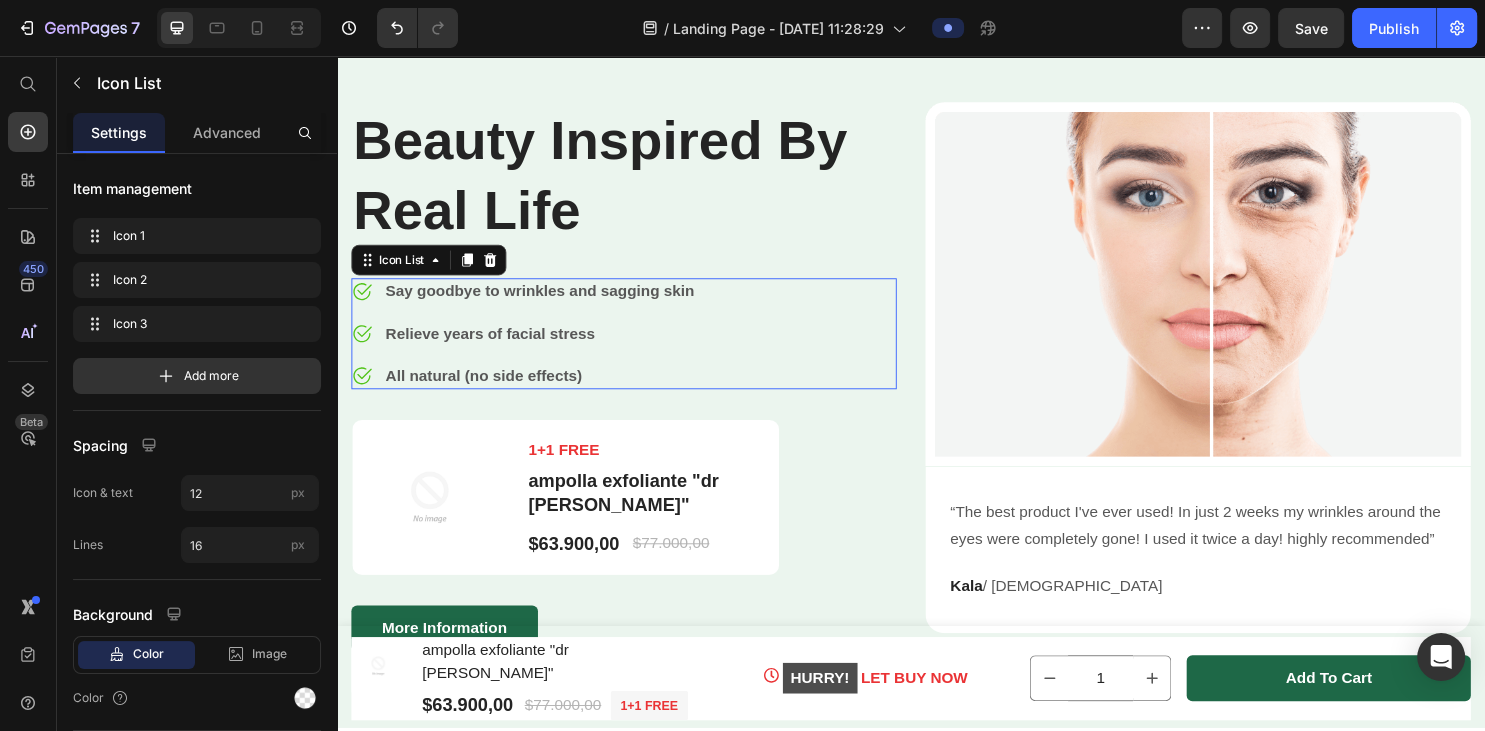 click on "Beauty Inspired By Real Life Heading Image Say goodbye to wrinkles and sagging skin Text block Image Relieve years of facial stress Text block Image All natural (no side effects) Text block Icon List   0 Product Images & Gallery 1+1 FREE Text block ampolla exfoliante "dr [PERSON_NAME]" Product Title $63.900,00 Product Price $77.000,00 Product Price Row Product Row More Information Button" at bounding box center [637, 391] 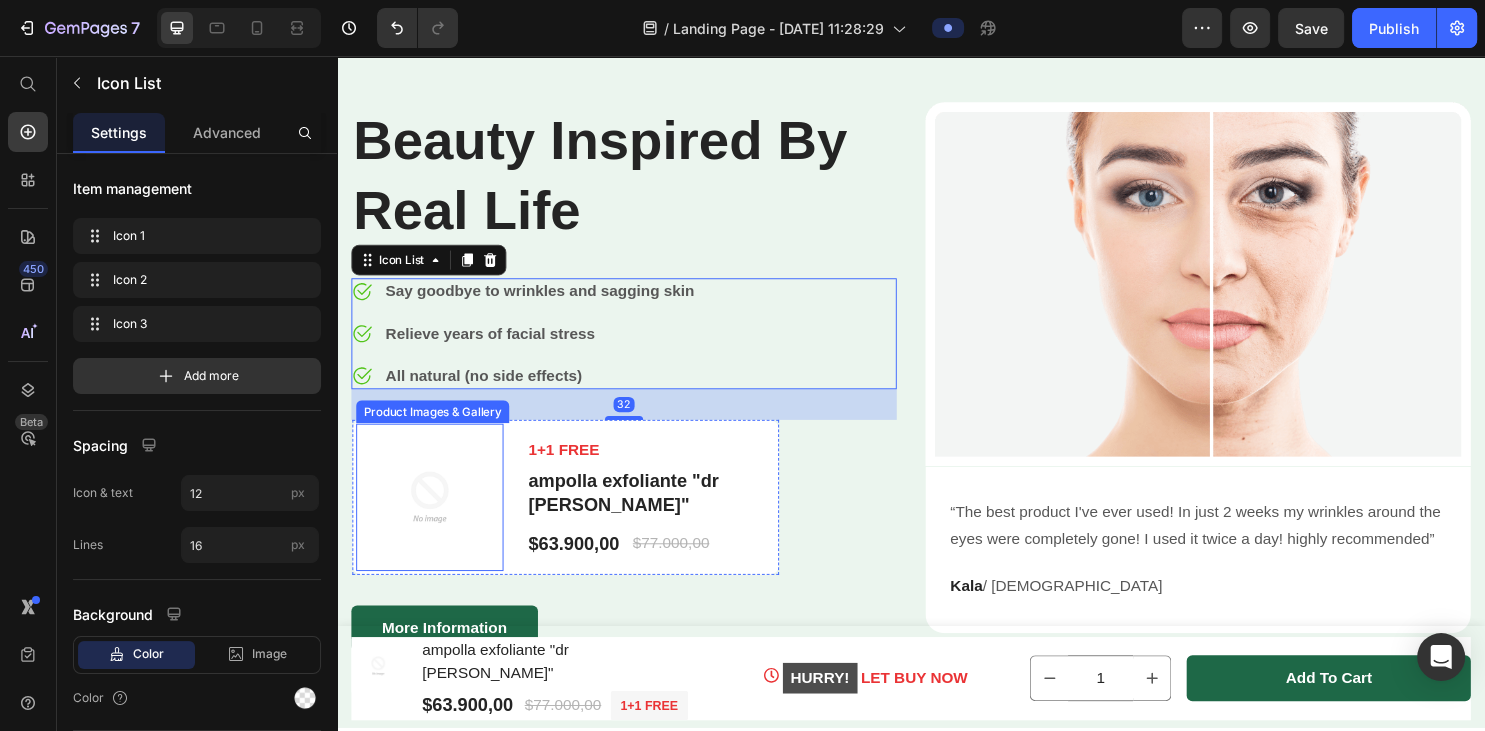 click at bounding box center [434, 517] 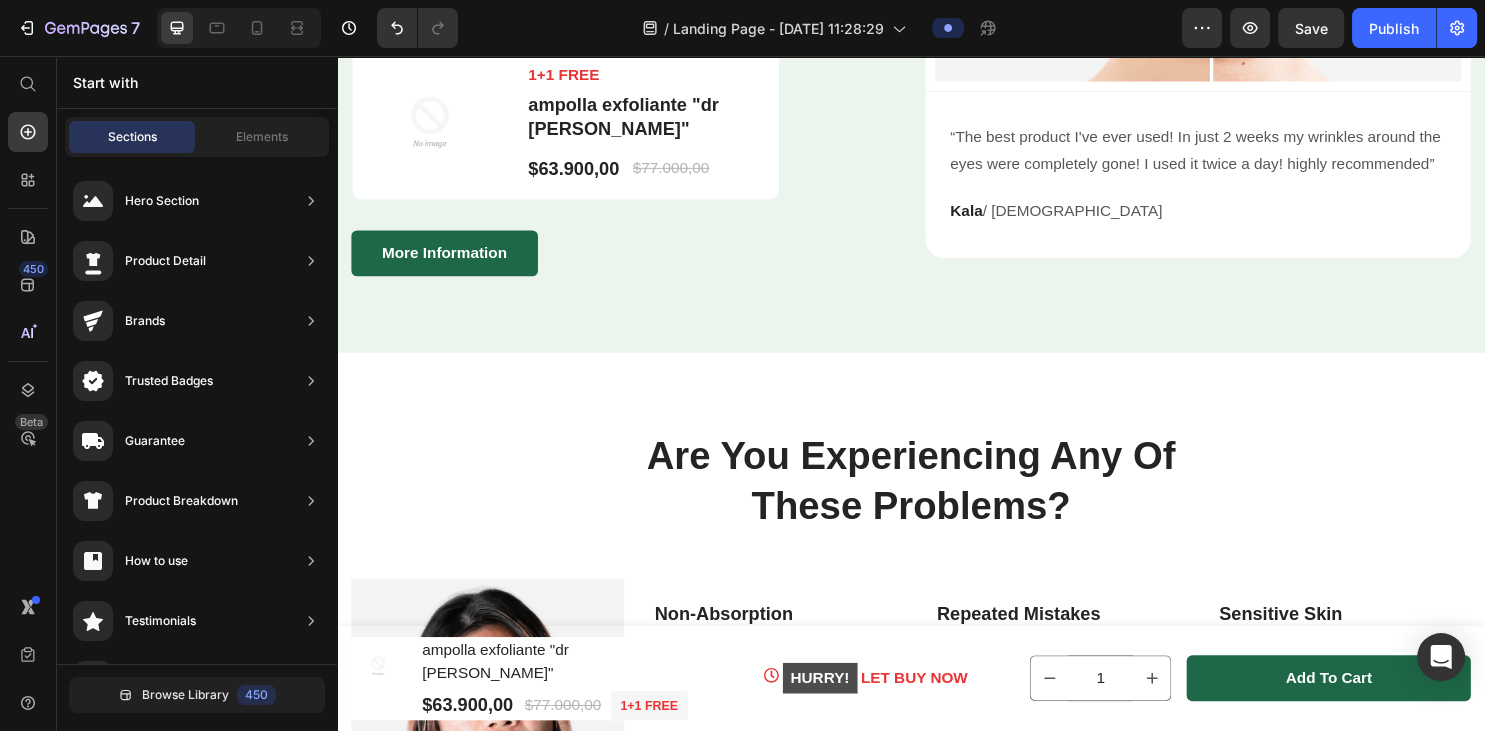 scroll, scrollTop: 0, scrollLeft: 0, axis: both 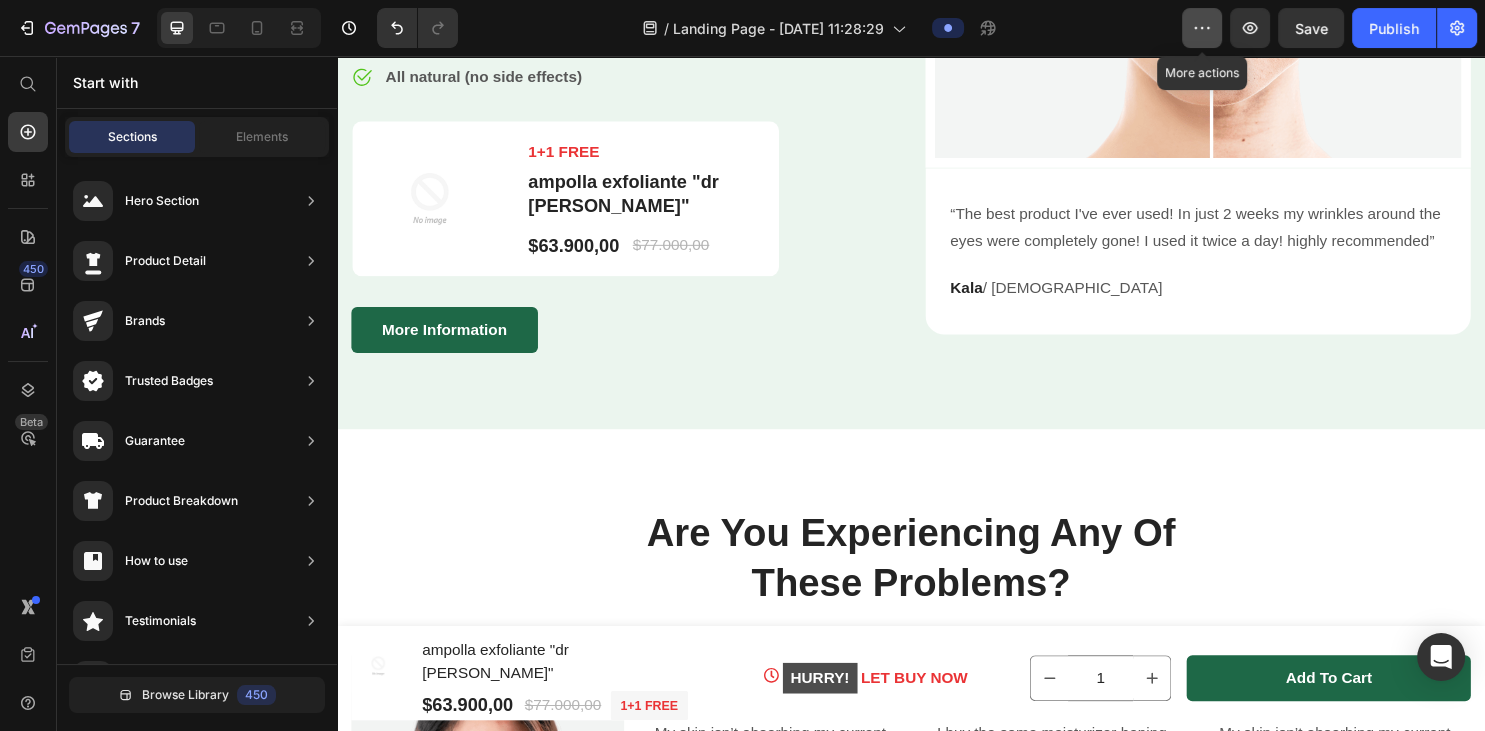 click 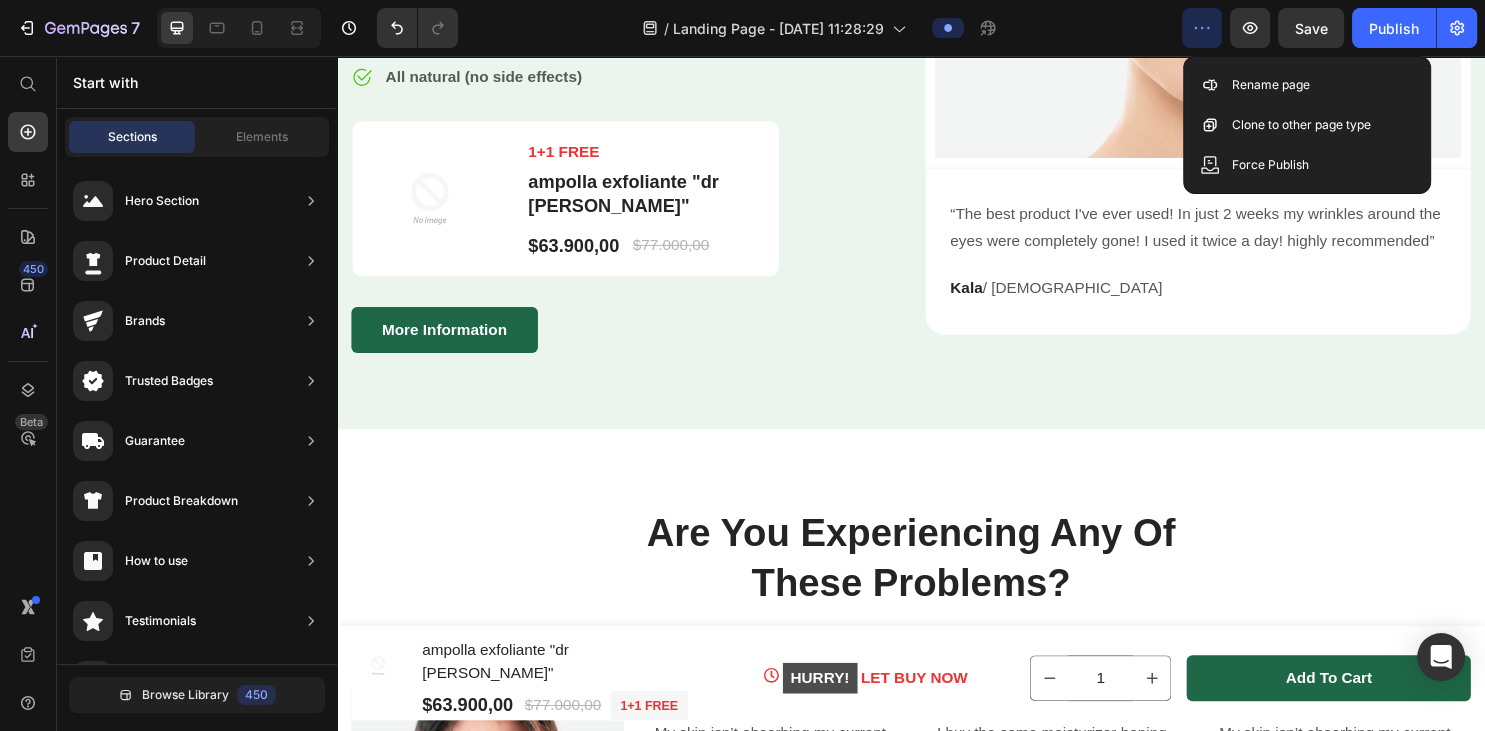 click 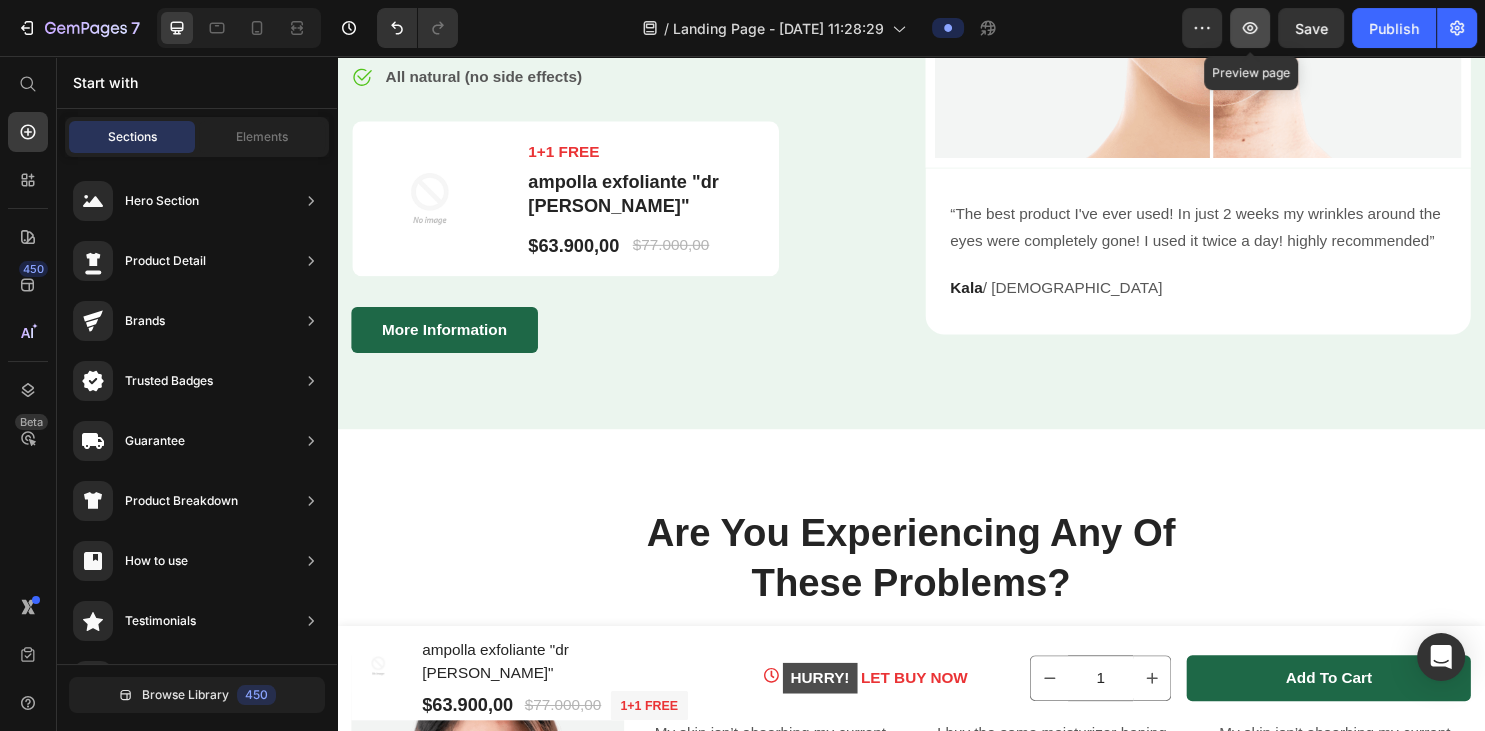 click 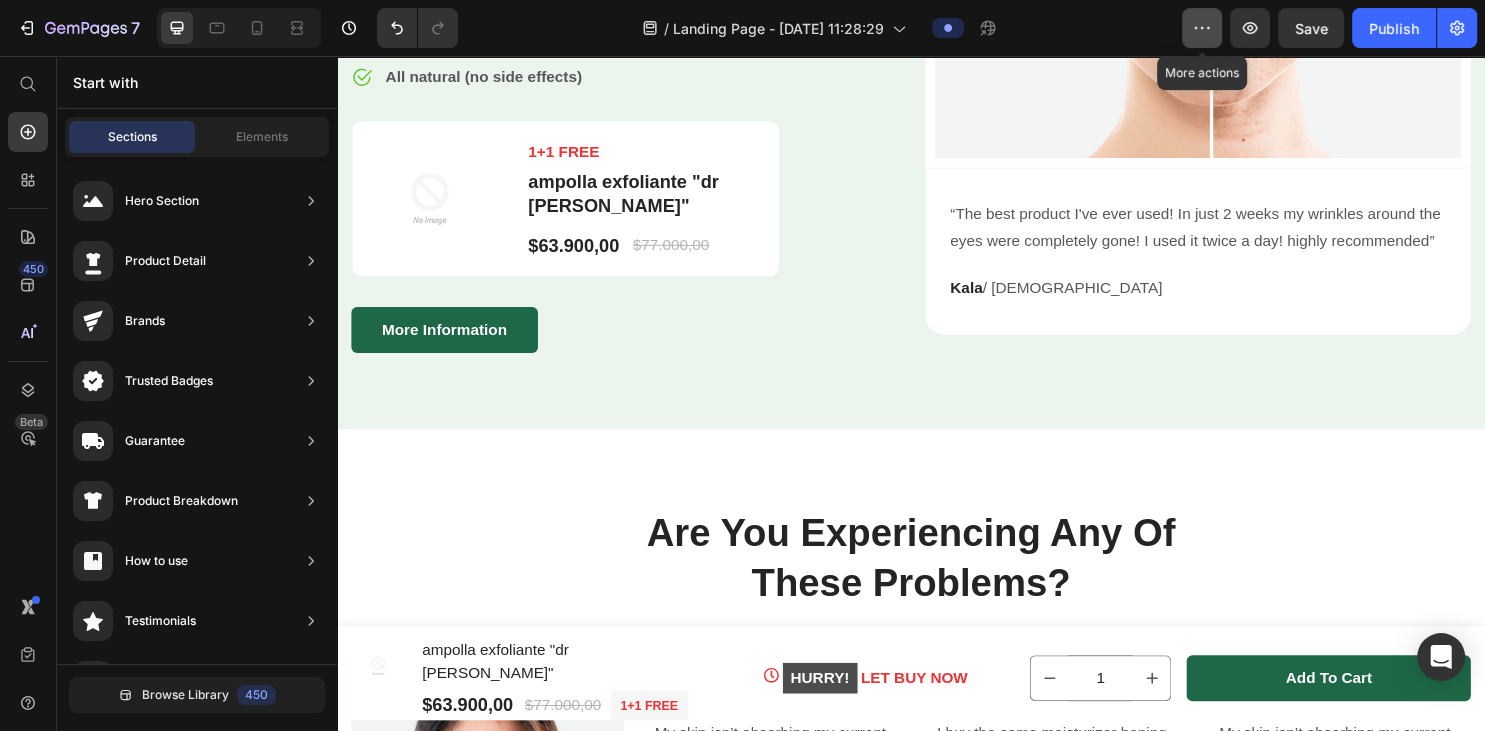 click 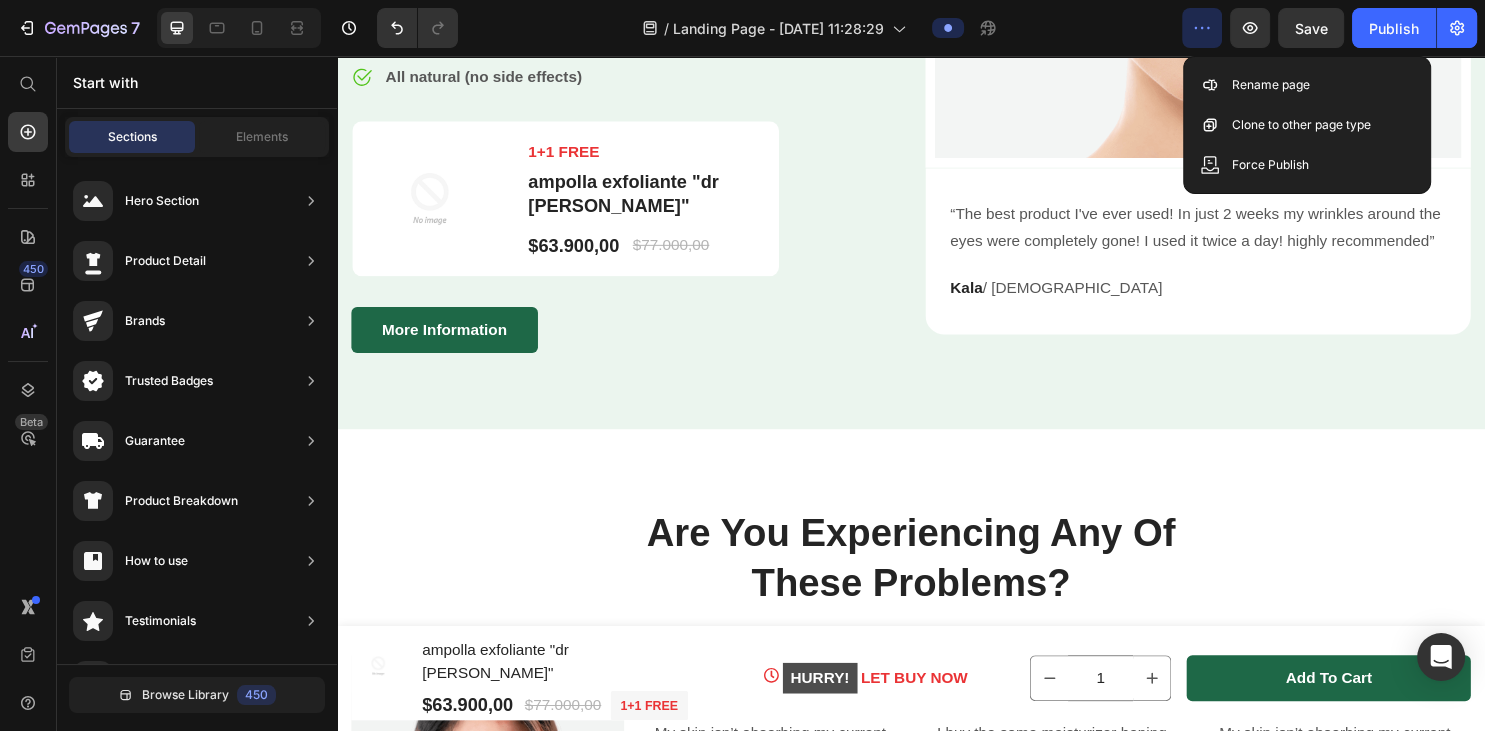 click 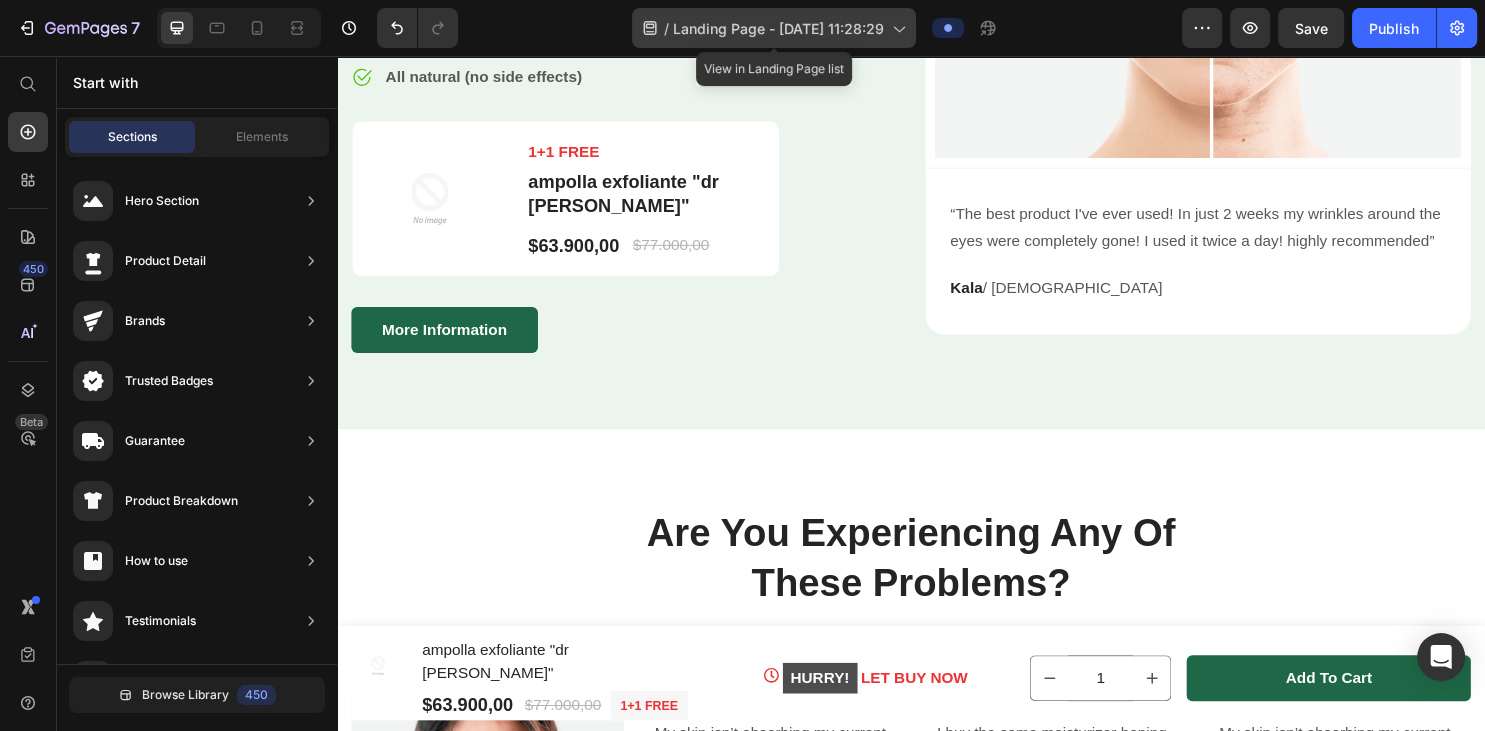 click on "/  Landing Page - [DATE] 11:28:29" 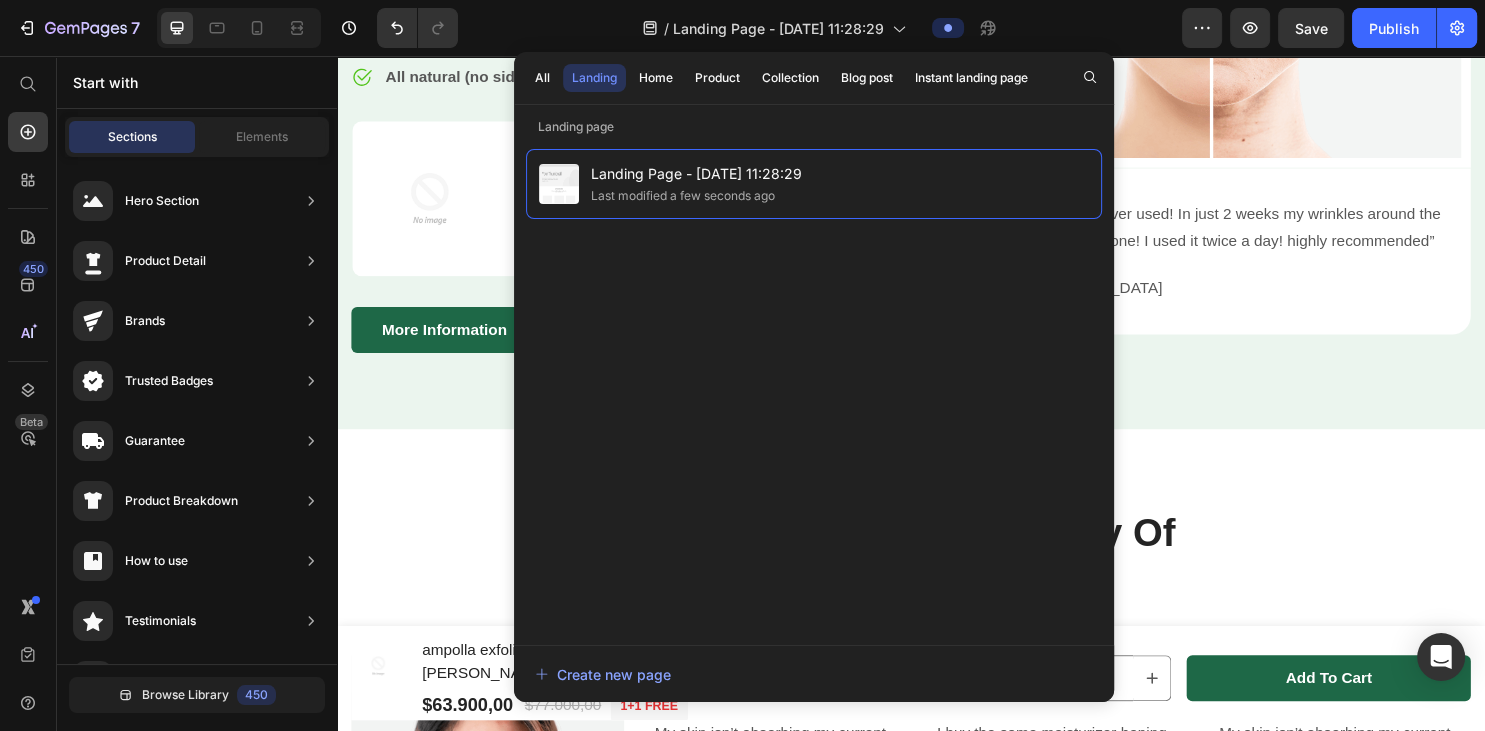 click on "450 Beta" at bounding box center (28, 393) 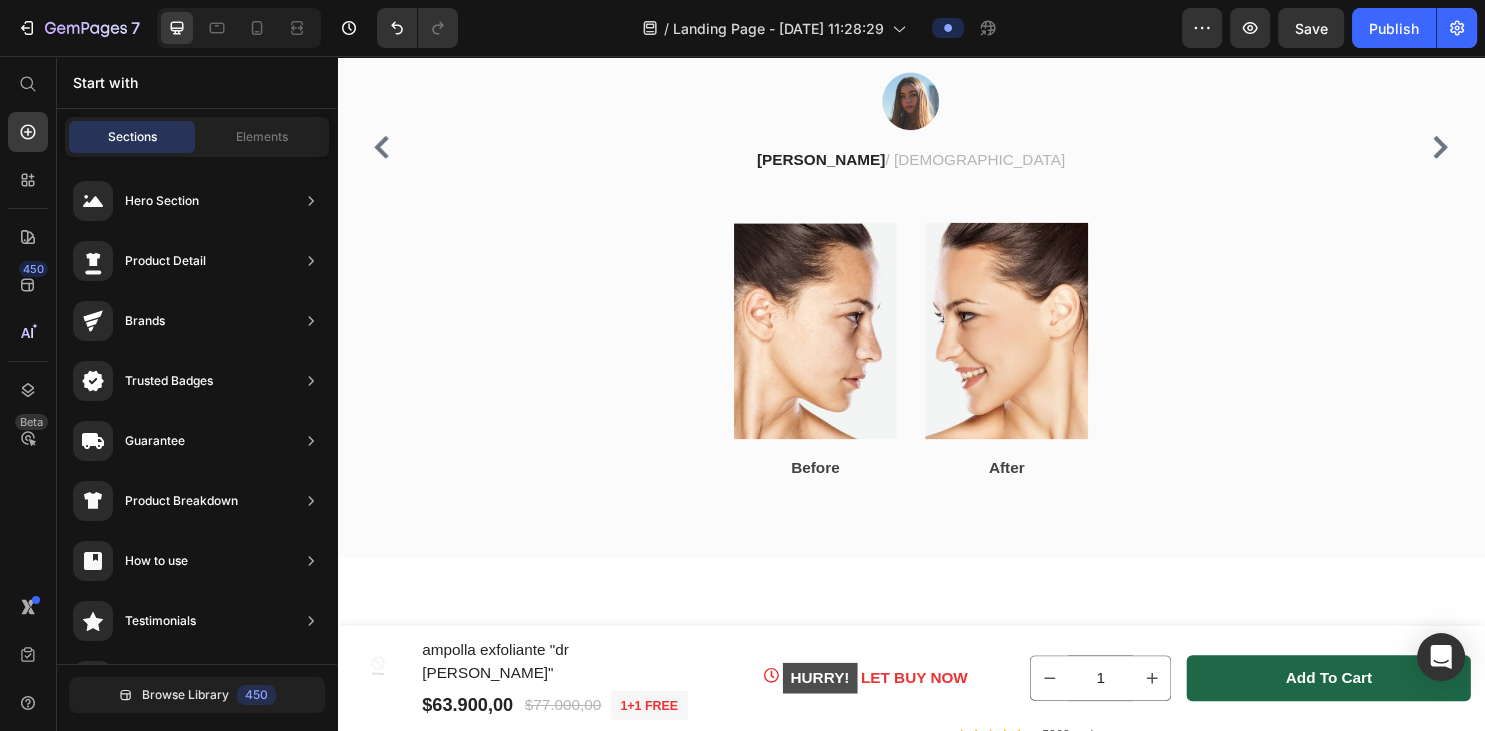 scroll, scrollTop: 2643, scrollLeft: 0, axis: vertical 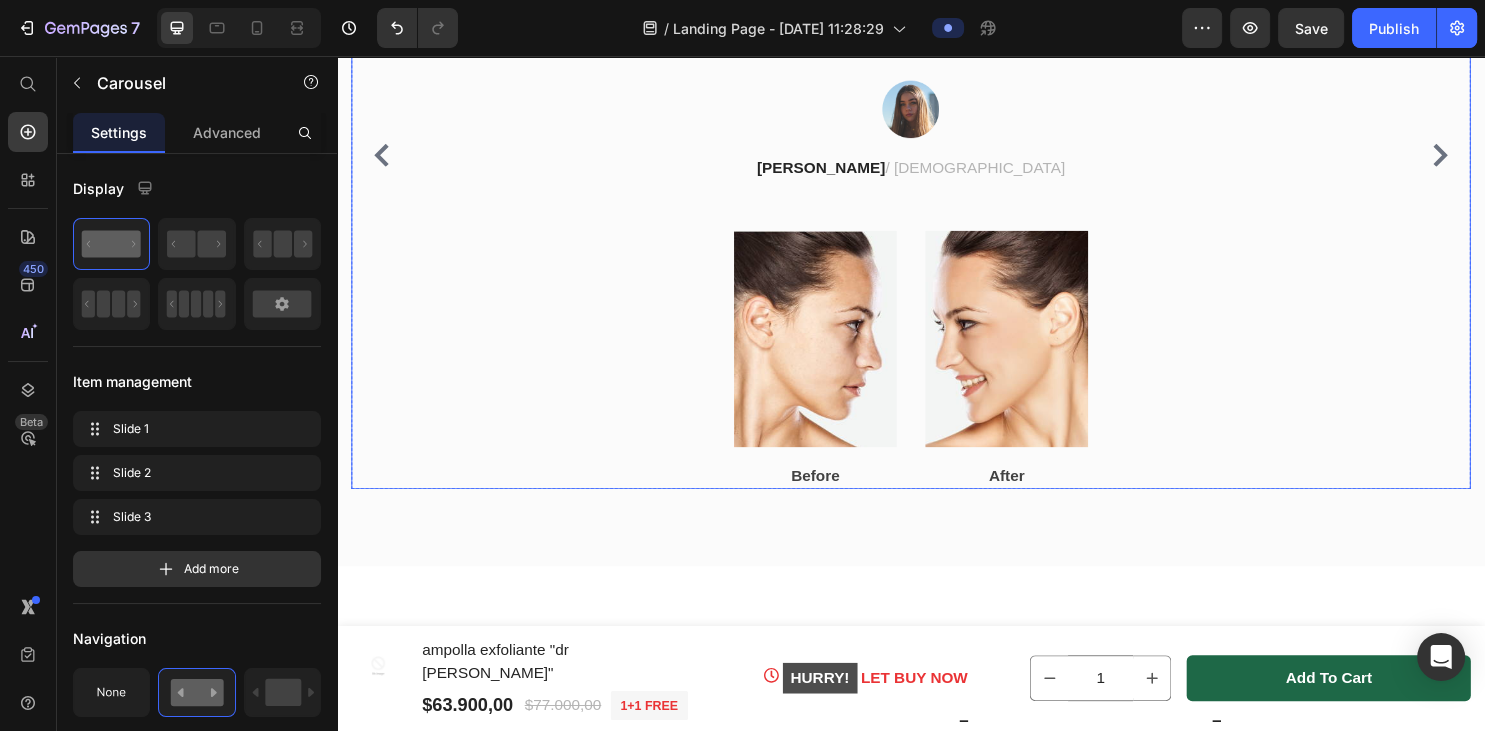 click 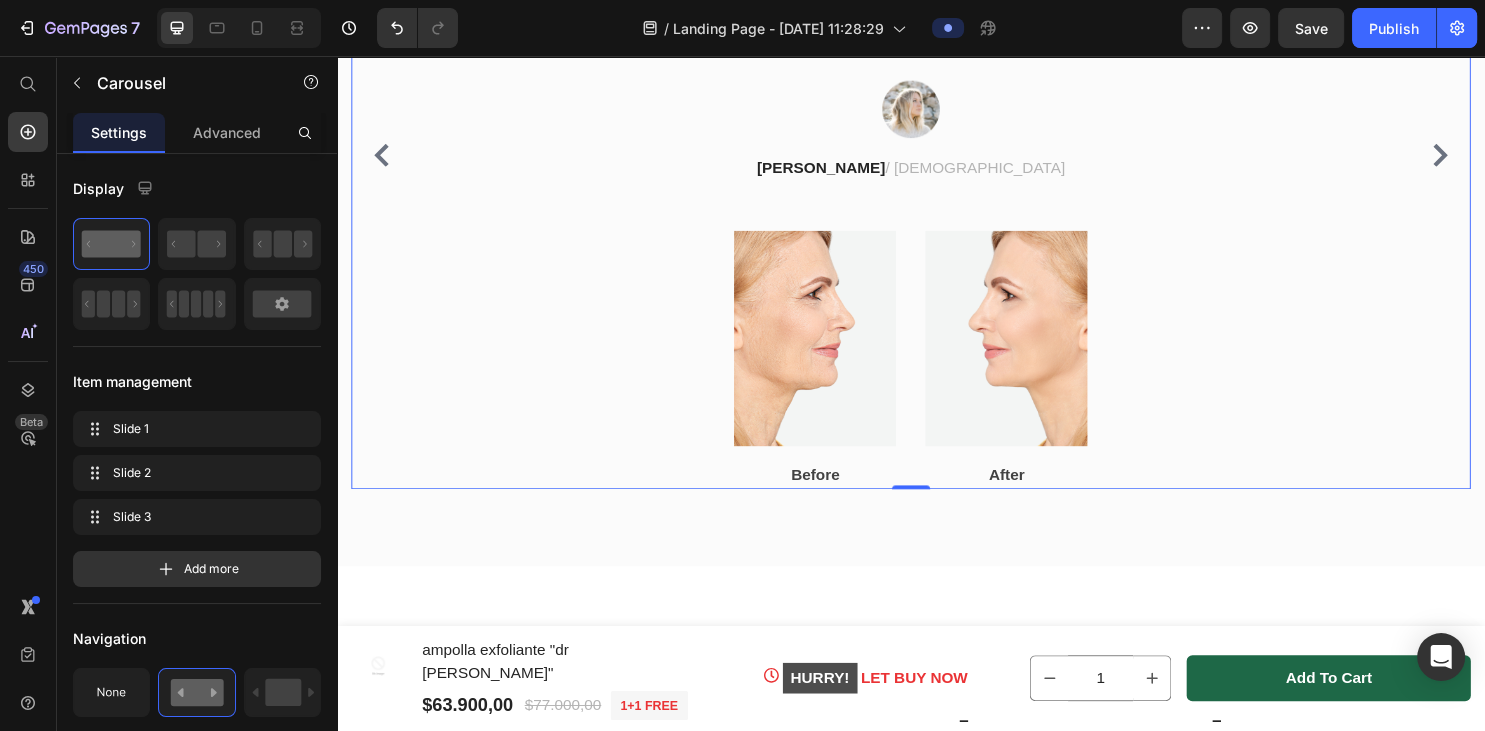 click on "Icon                Icon                Icon                Icon
Icon Icon List Hoz My skin was incredibly soft and a lot clearer Heading 30 days after using the product Text block “My skin always looked very dull and lifeless. I always wanted a Korean Clay treatment done for this, but I found it too expensive. So when I saw this mask I immediately wanted to try it. My skin was incredibly soft and a lot clearer after the first session. I can proudly say that foundation is a thing of the past for me” Text block Image [PERSON_NAME]  / [DEMOGRAPHIC_DATA] Text block Image Before Text block Image After Text block Row Row                Icon                Icon                Icon                Icon
Icon Icon List Hoz I wish I discovered this product sooner Heading 50 days after using the product Text block Text block Image [PERSON_NAME]  / [DEMOGRAPHIC_DATA] Text block Image Before Text block Image After Text block Row Row                Icon                Icon                Icon Icon" at bounding box center [937, 160] 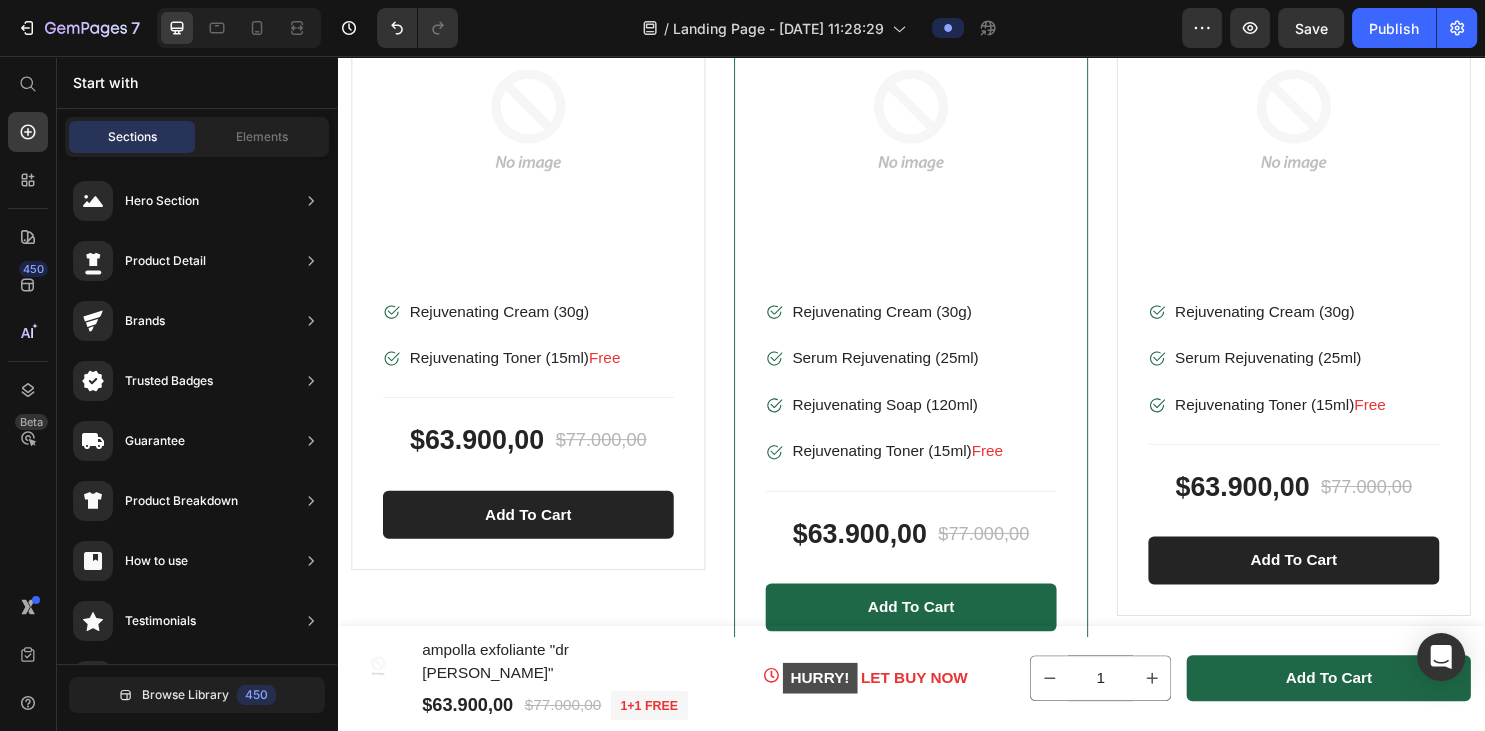 scroll, scrollTop: 5632, scrollLeft: 0, axis: vertical 